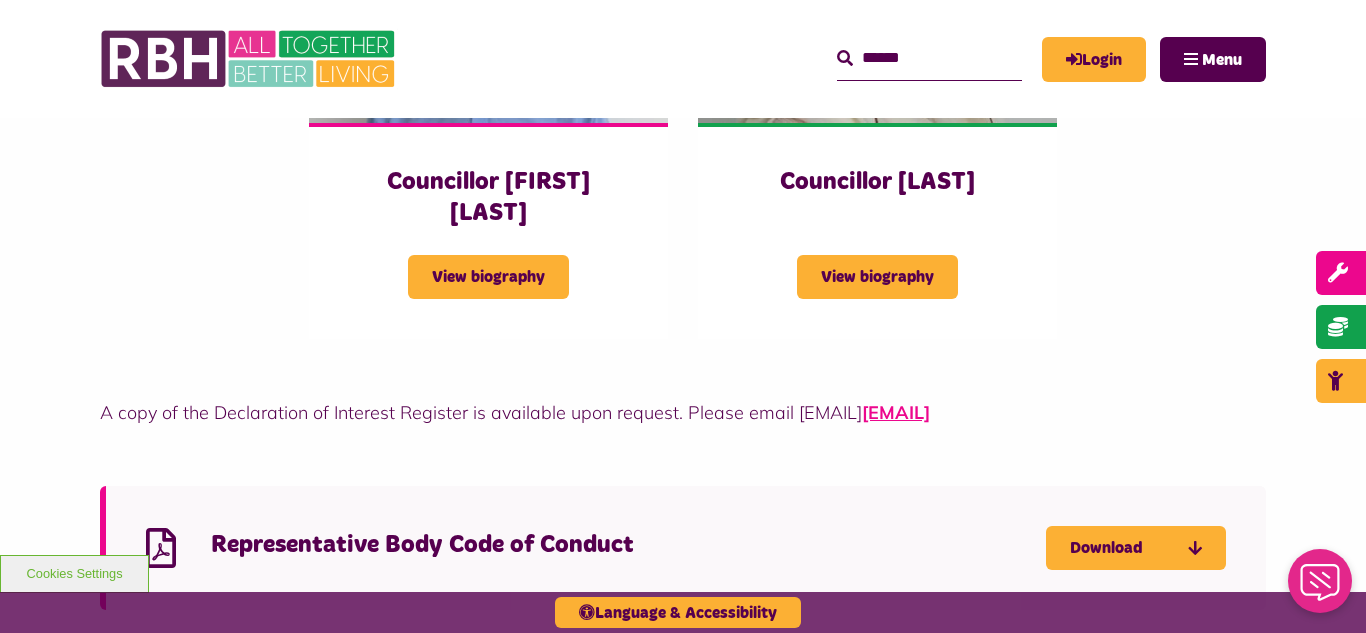 scroll, scrollTop: 0, scrollLeft: 0, axis: both 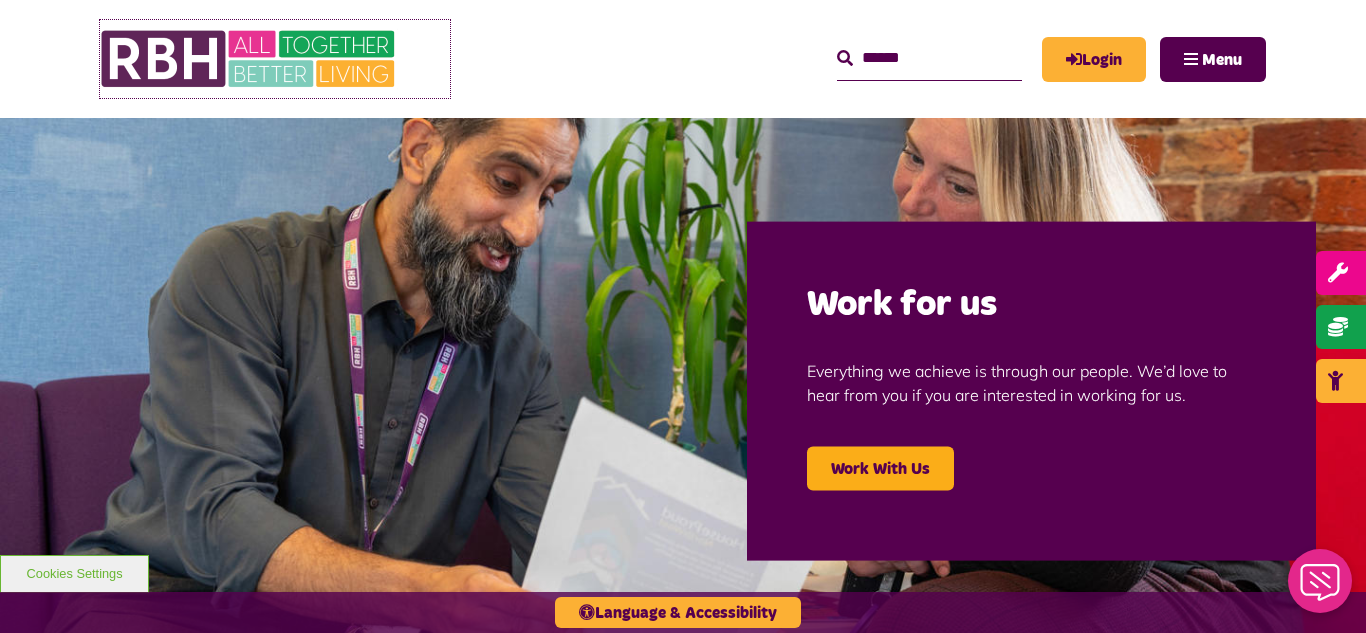 click at bounding box center (250, 59) 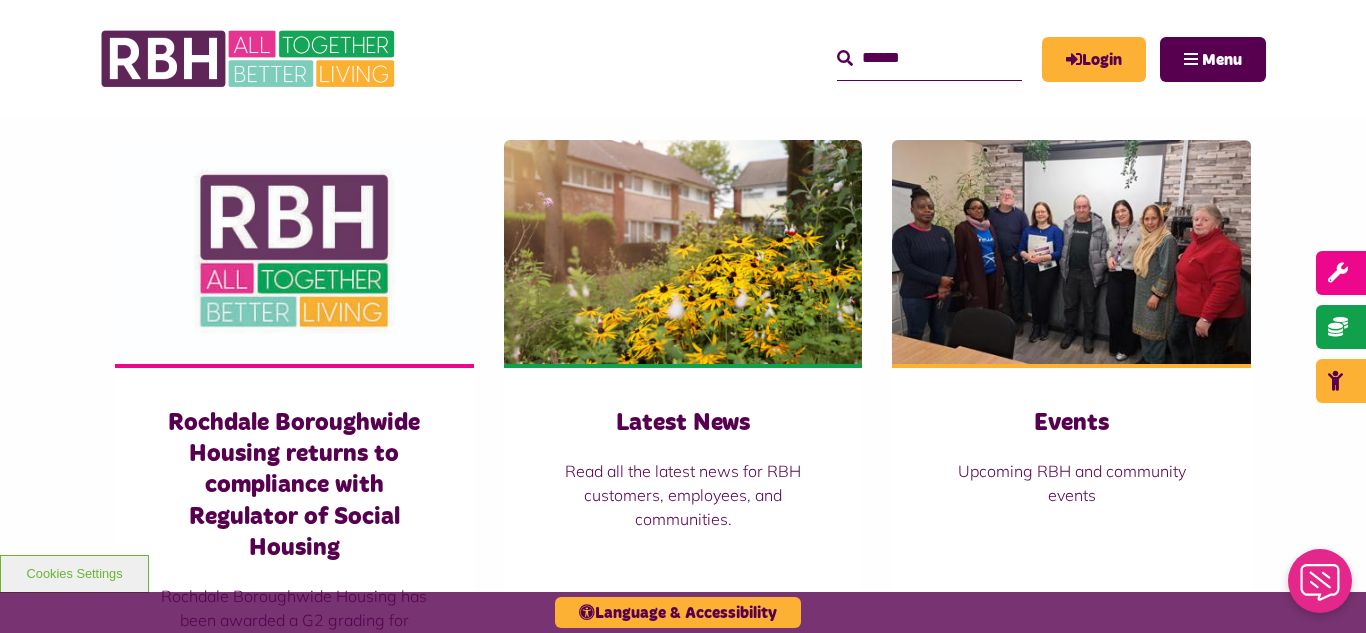 scroll, scrollTop: 1360, scrollLeft: 0, axis: vertical 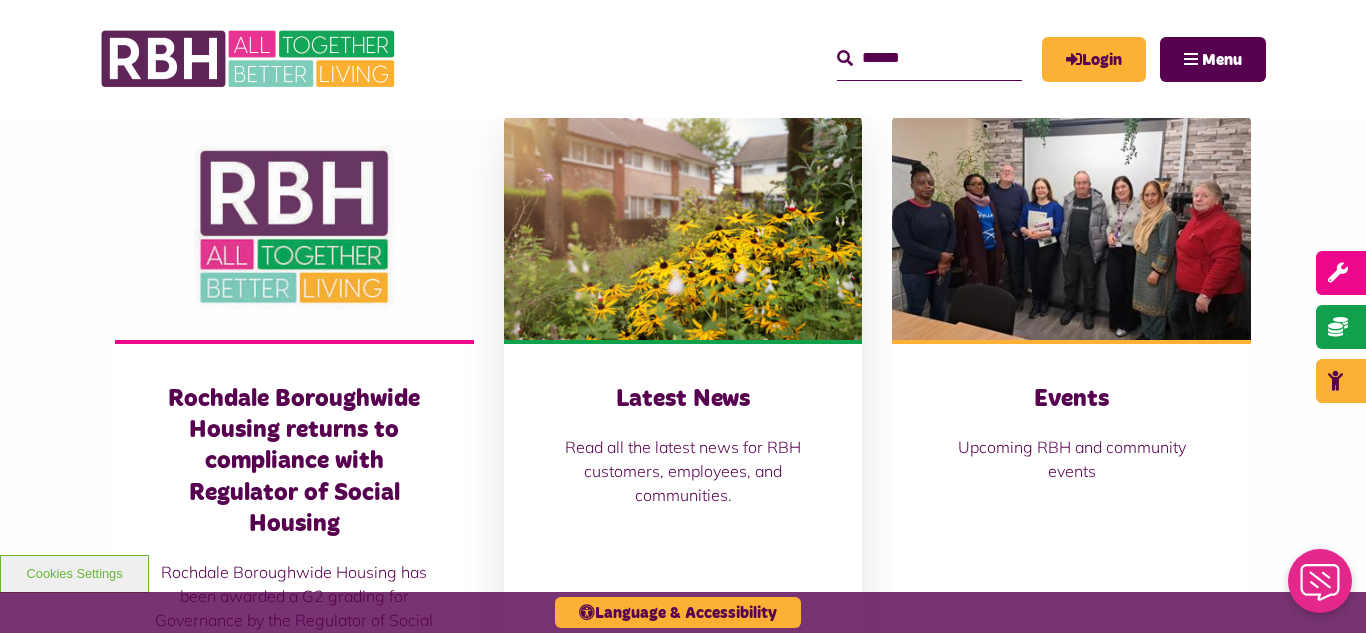 click at bounding box center [683, 228] 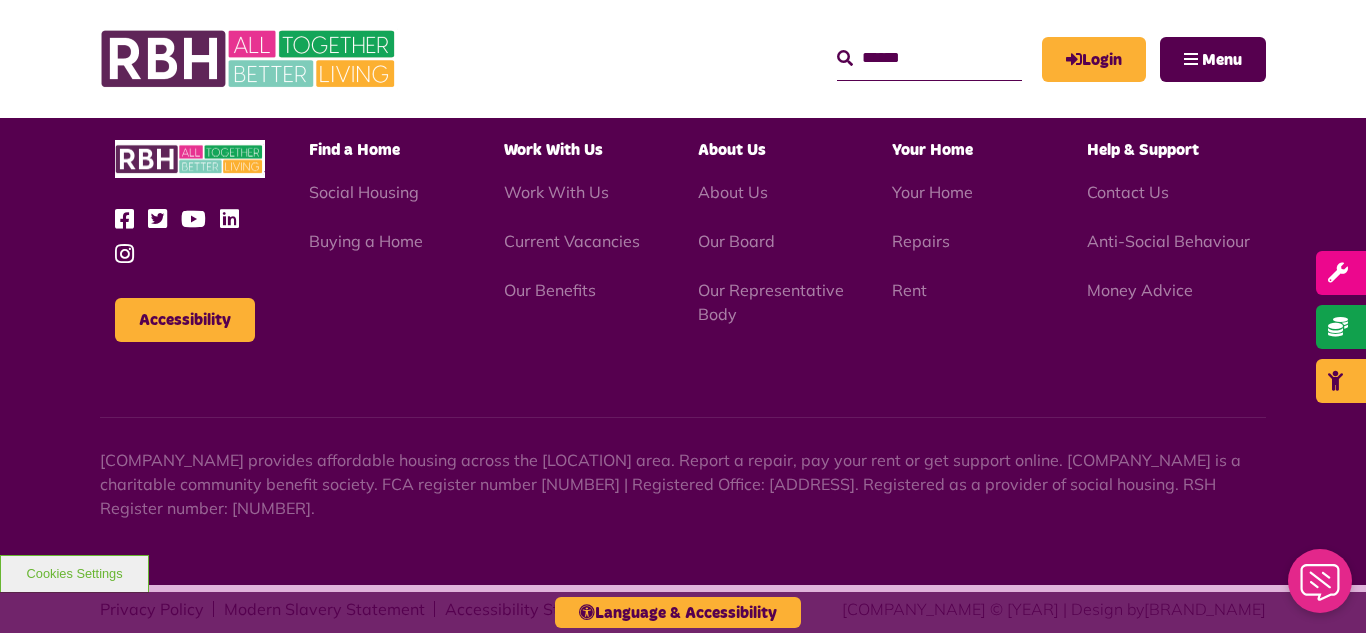 scroll, scrollTop: 1477, scrollLeft: 0, axis: vertical 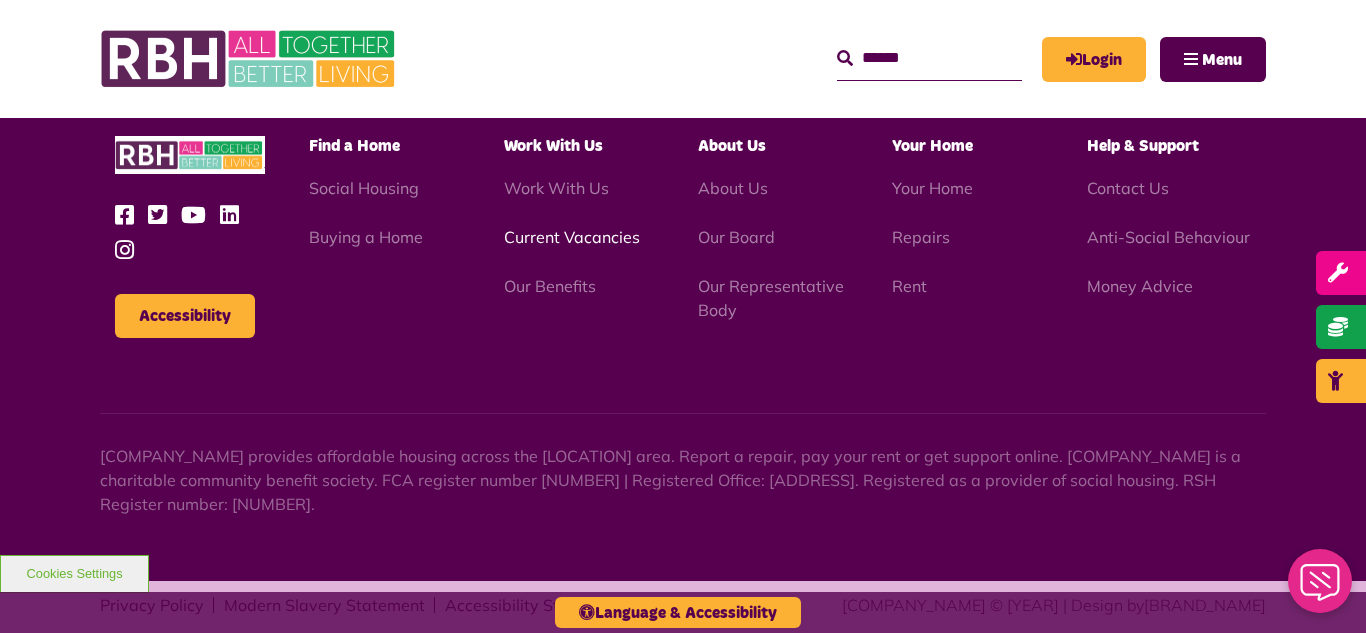 click on "Current Vacancies" at bounding box center [572, 237] 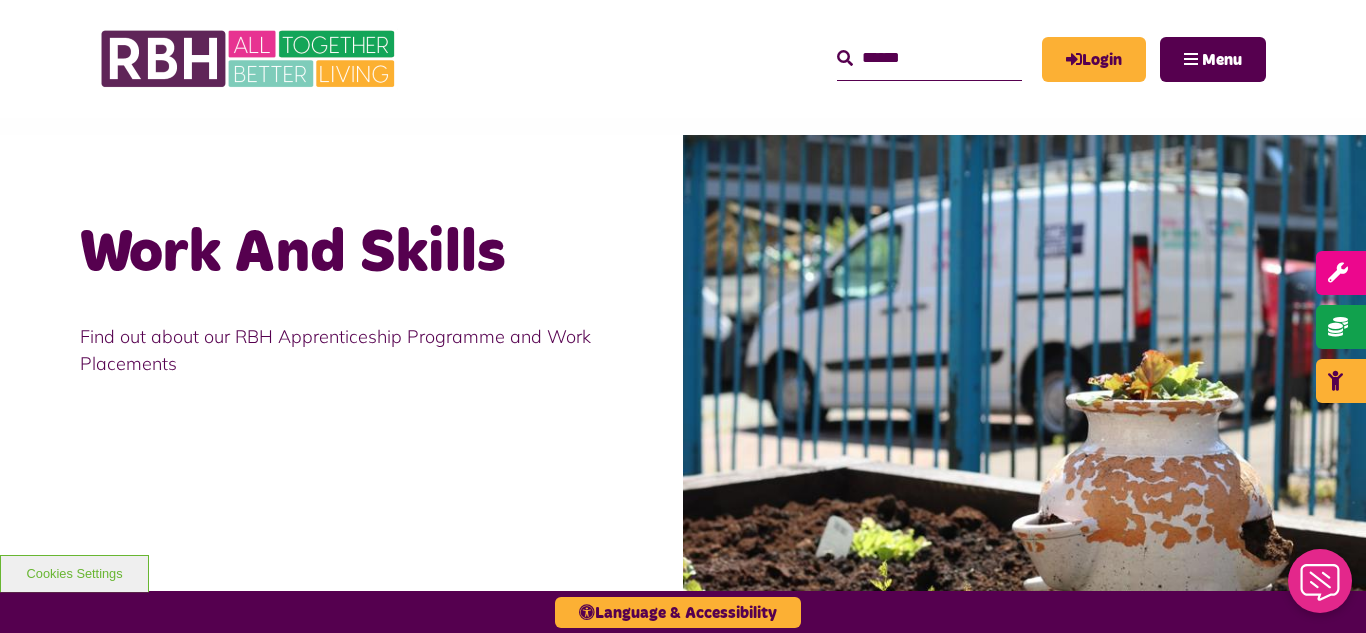 scroll, scrollTop: 1840, scrollLeft: 0, axis: vertical 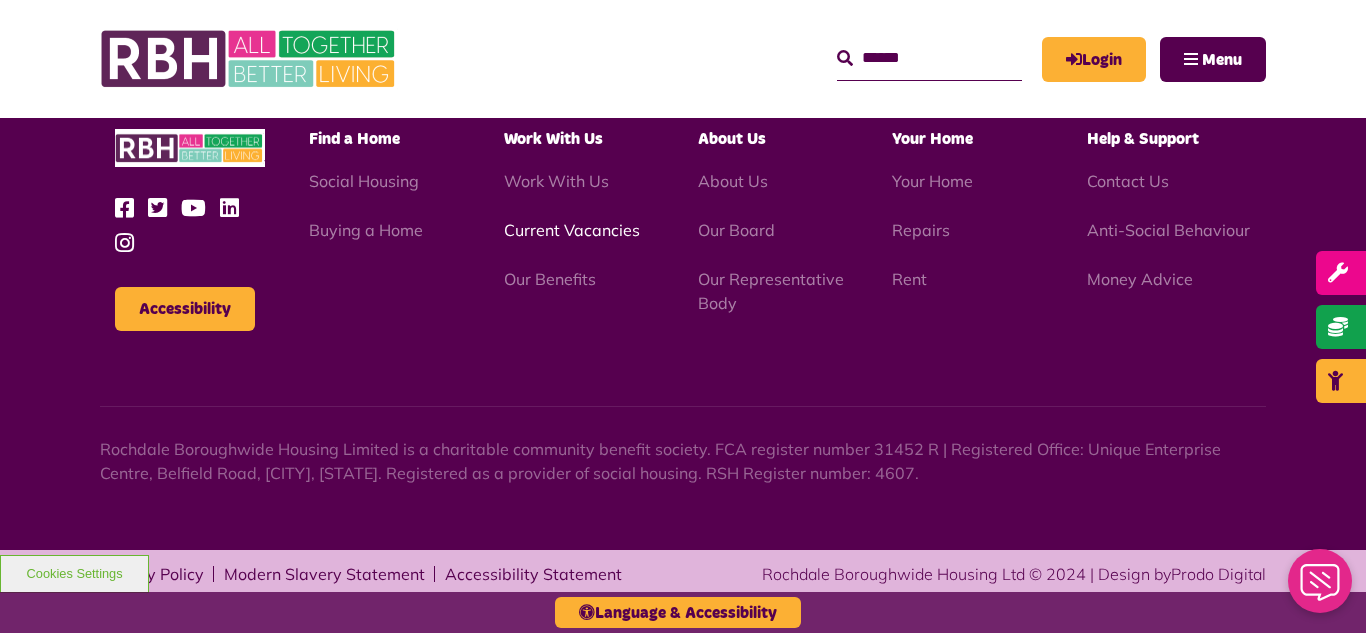 click on "Current Vacancies" at bounding box center [572, 230] 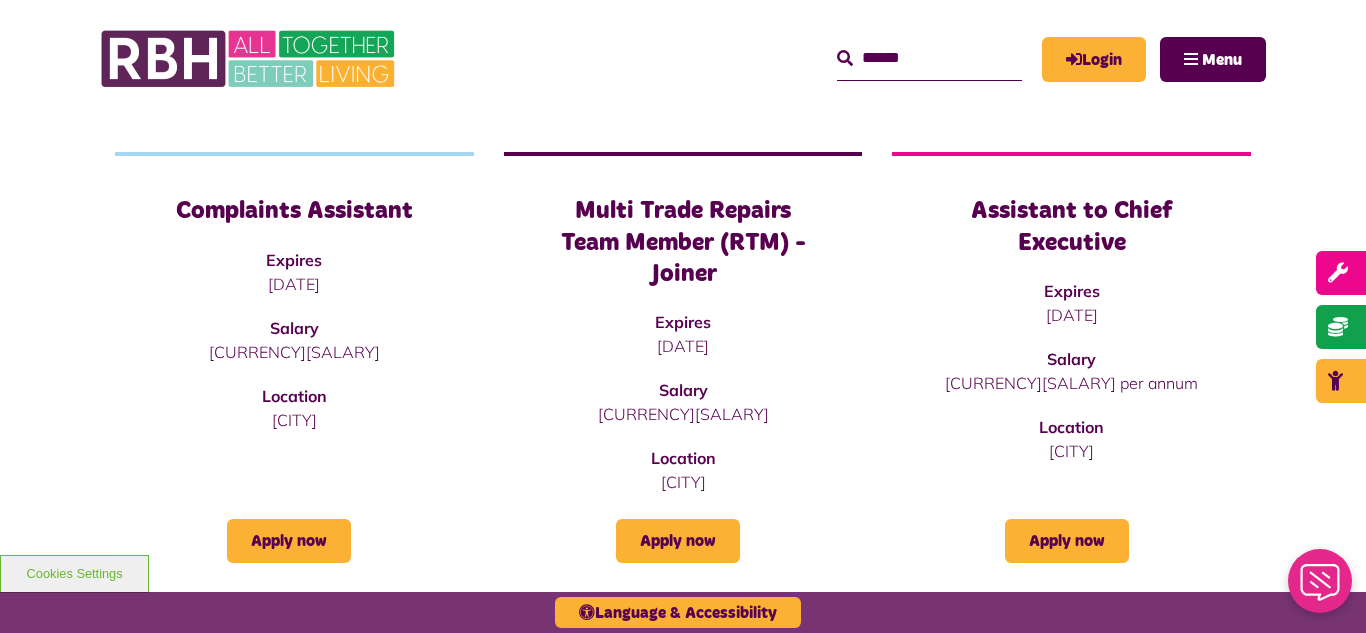 scroll, scrollTop: 760, scrollLeft: 0, axis: vertical 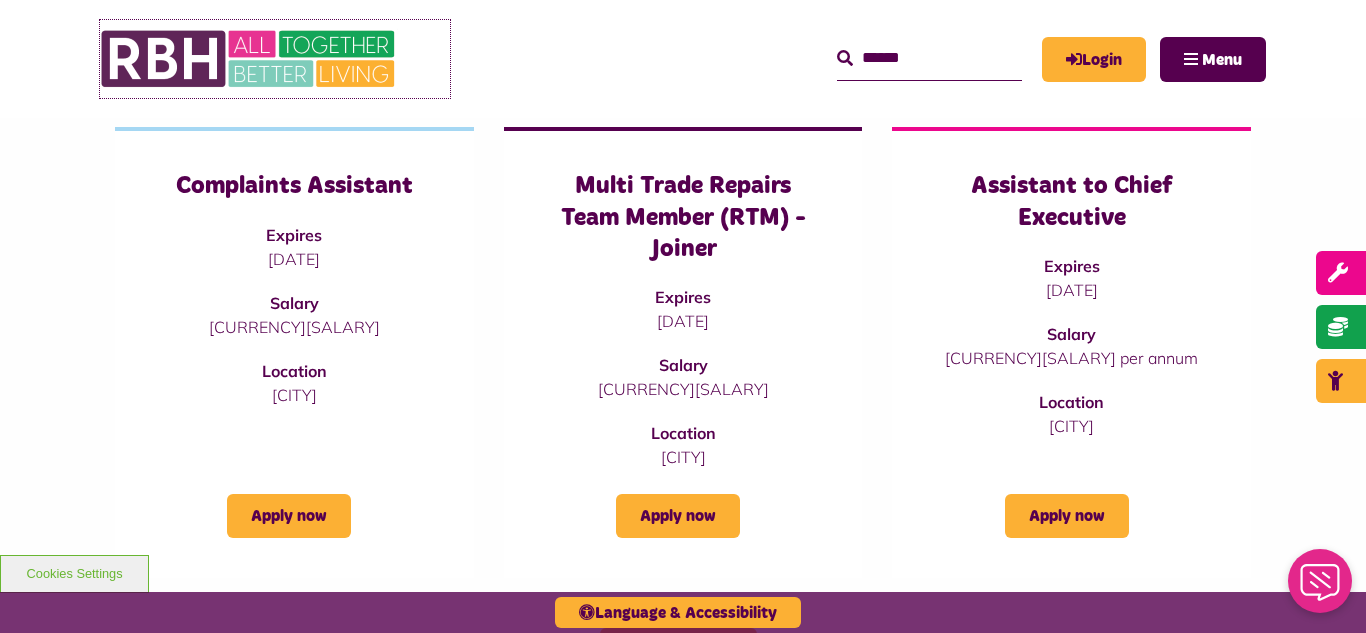 click at bounding box center (250, 59) 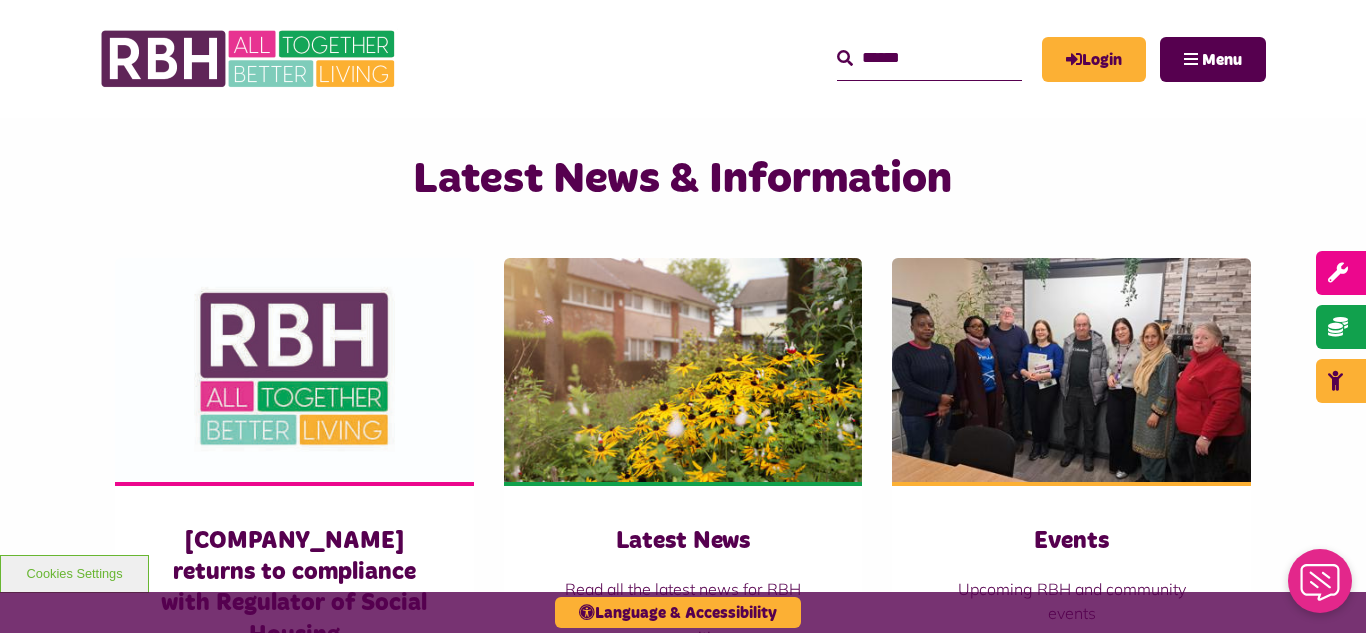 scroll, scrollTop: 1200, scrollLeft: 0, axis: vertical 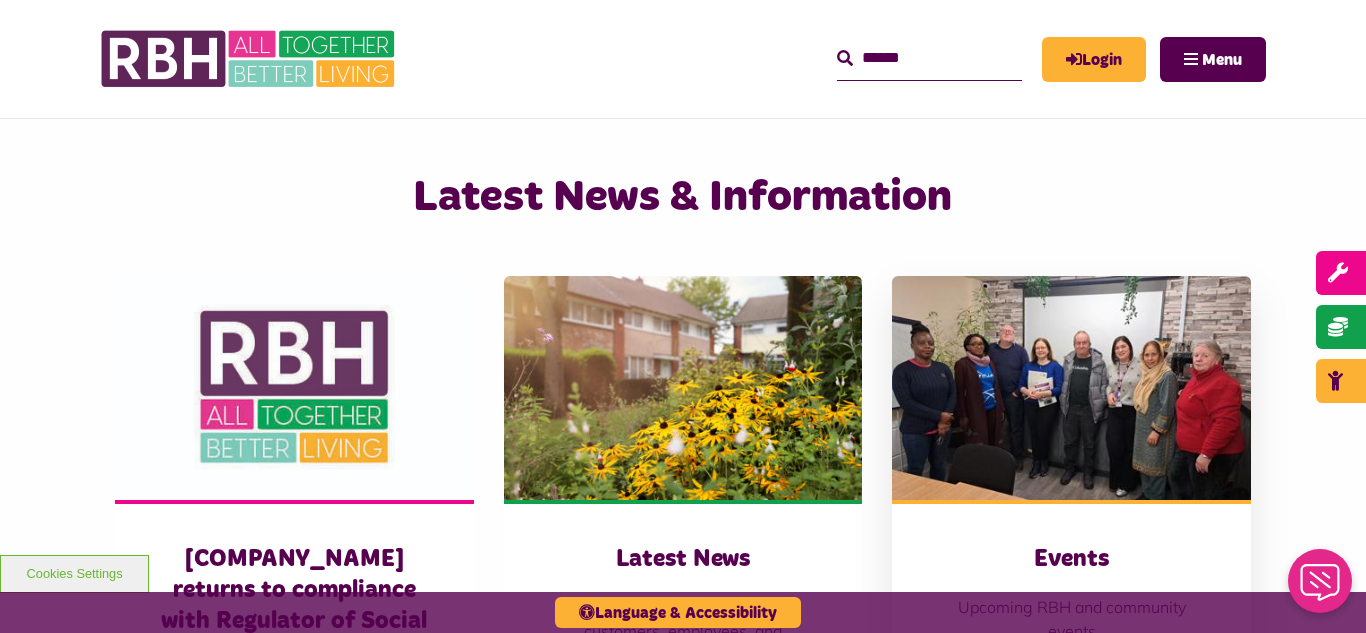 click at bounding box center (1071, 388) 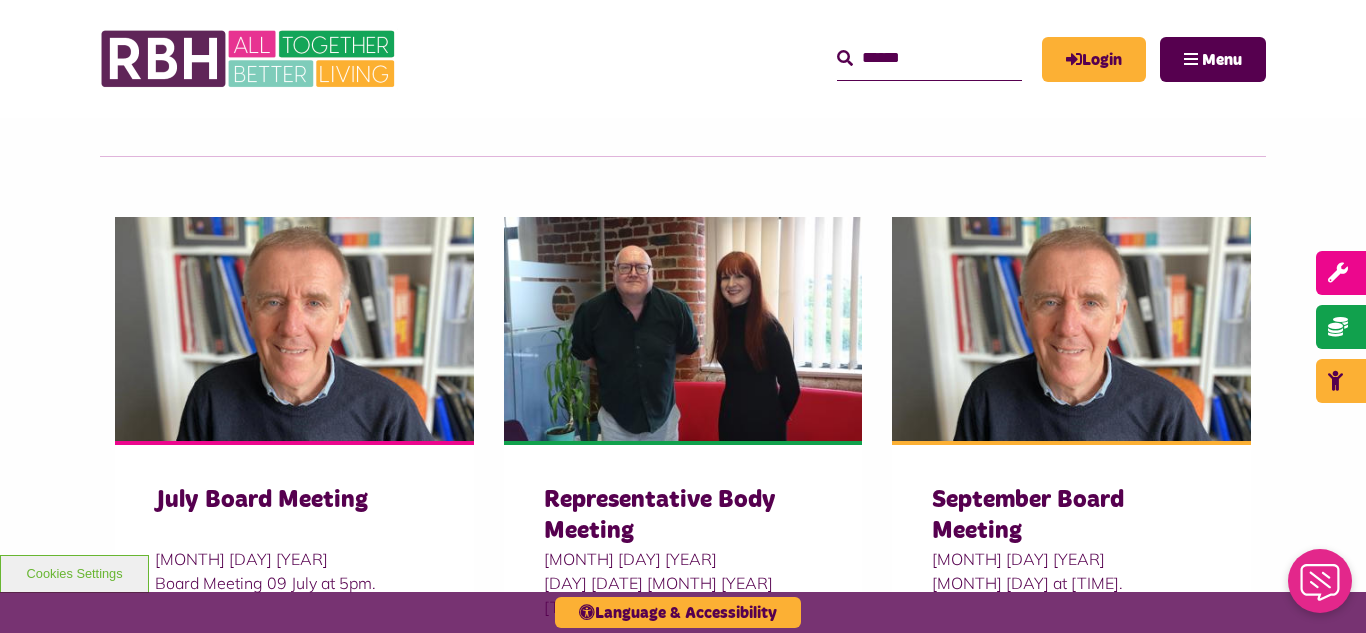 scroll, scrollTop: 560, scrollLeft: 0, axis: vertical 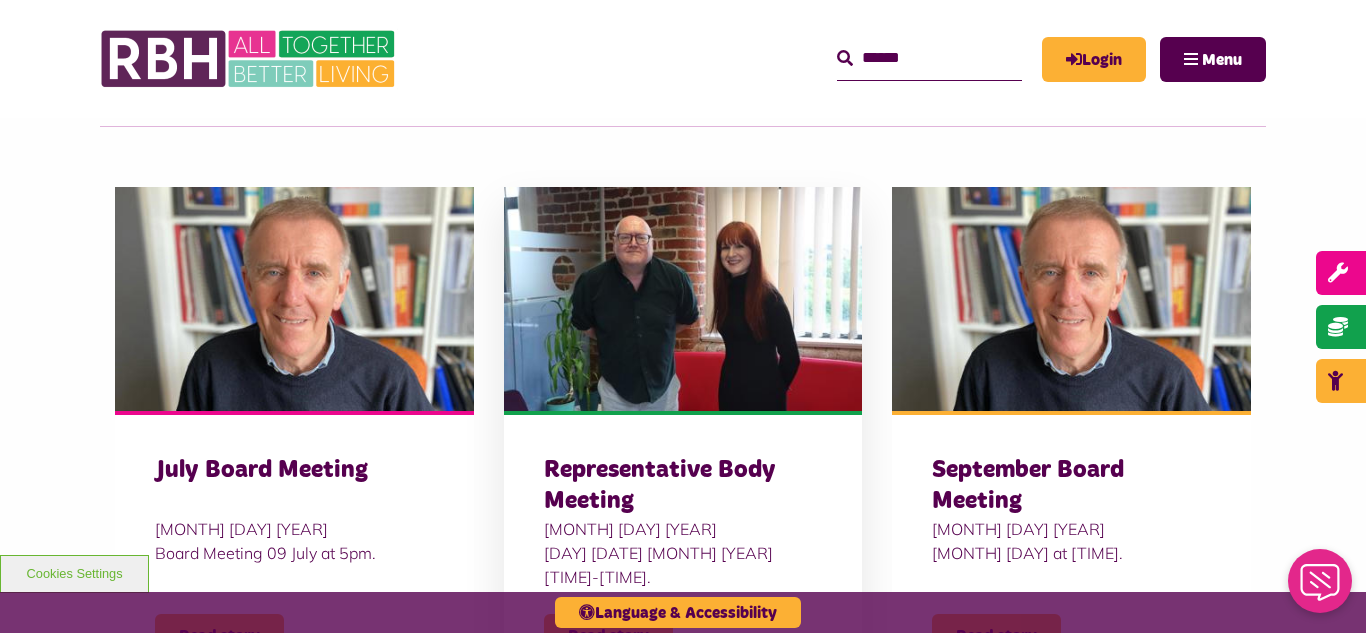 click at bounding box center (683, 299) 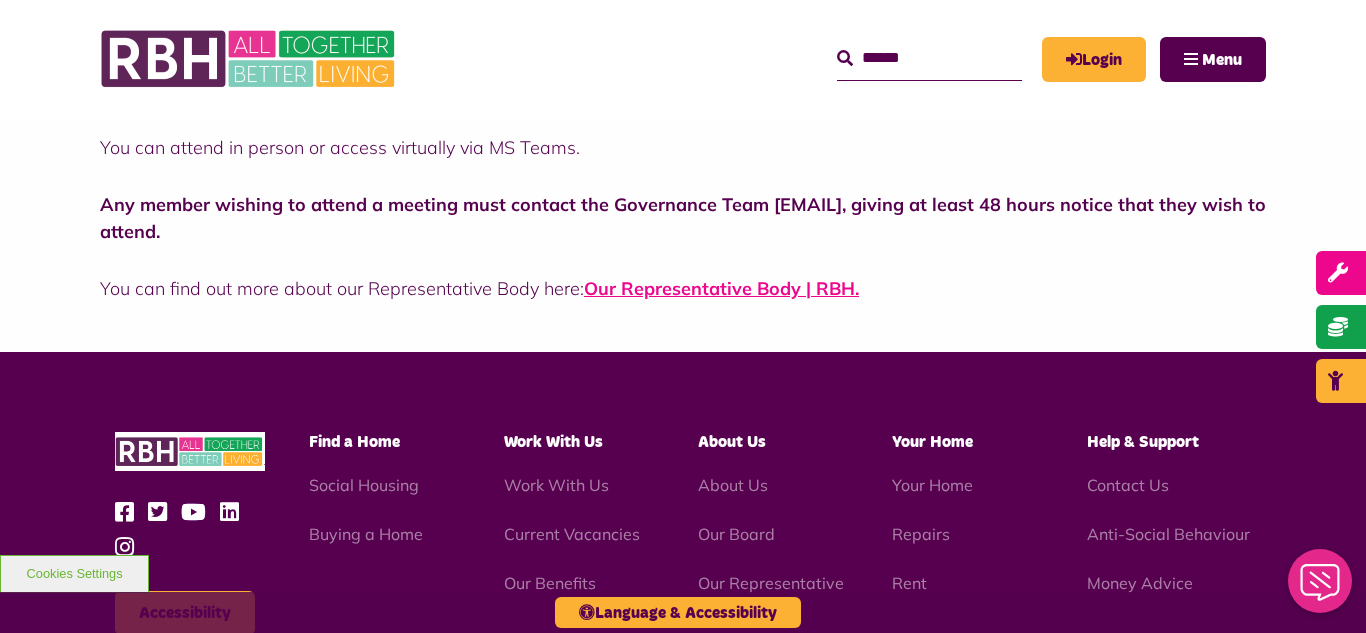 scroll, scrollTop: 640, scrollLeft: 0, axis: vertical 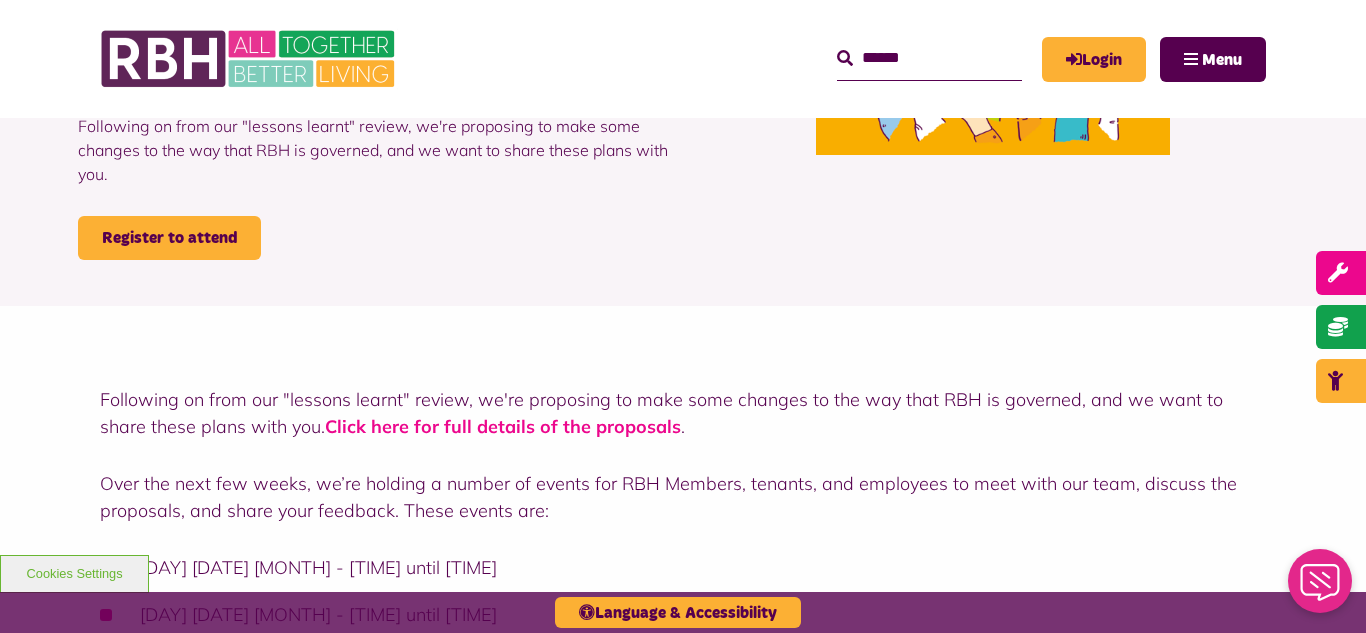click on "Click here for full details of the proposals" at bounding box center [503, 426] 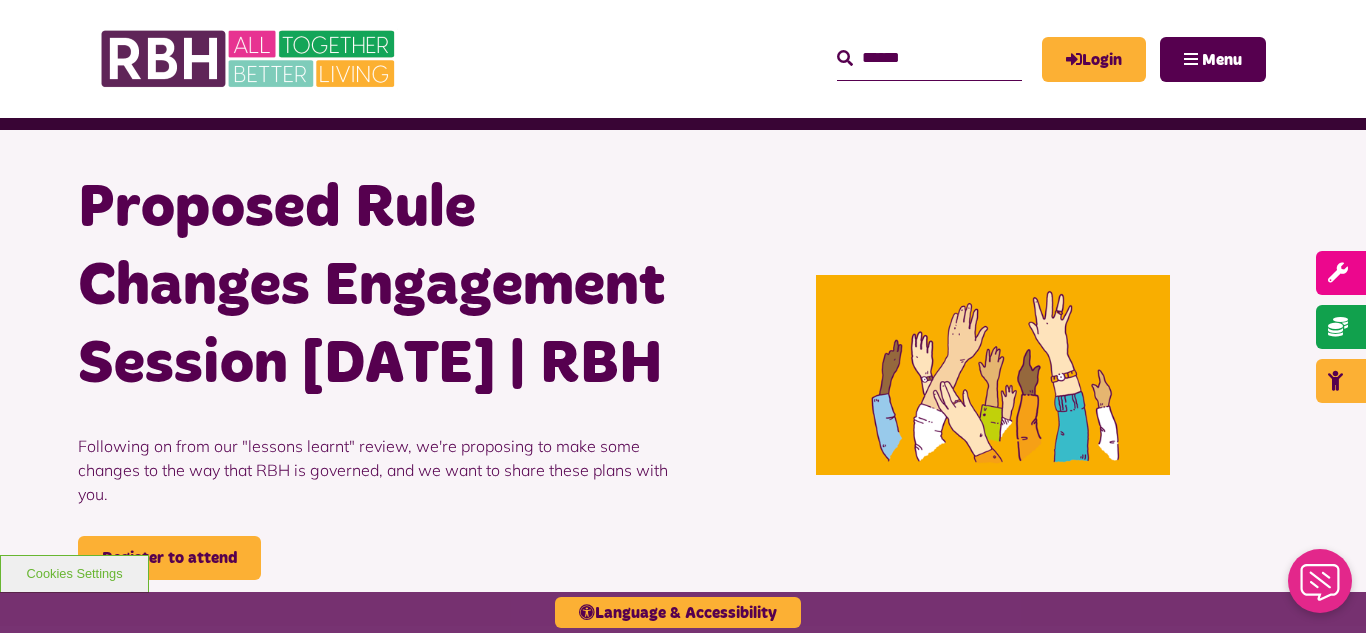 scroll, scrollTop: 0, scrollLeft: 0, axis: both 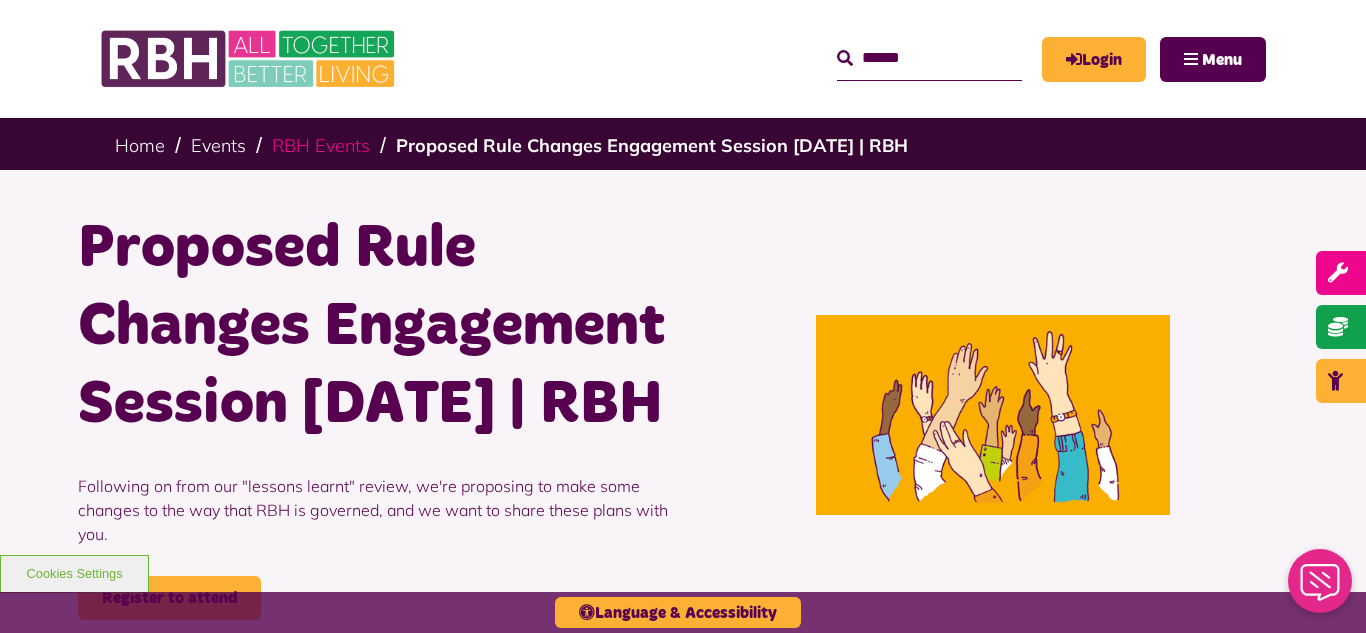 click on "RBH Events" at bounding box center [321, 145] 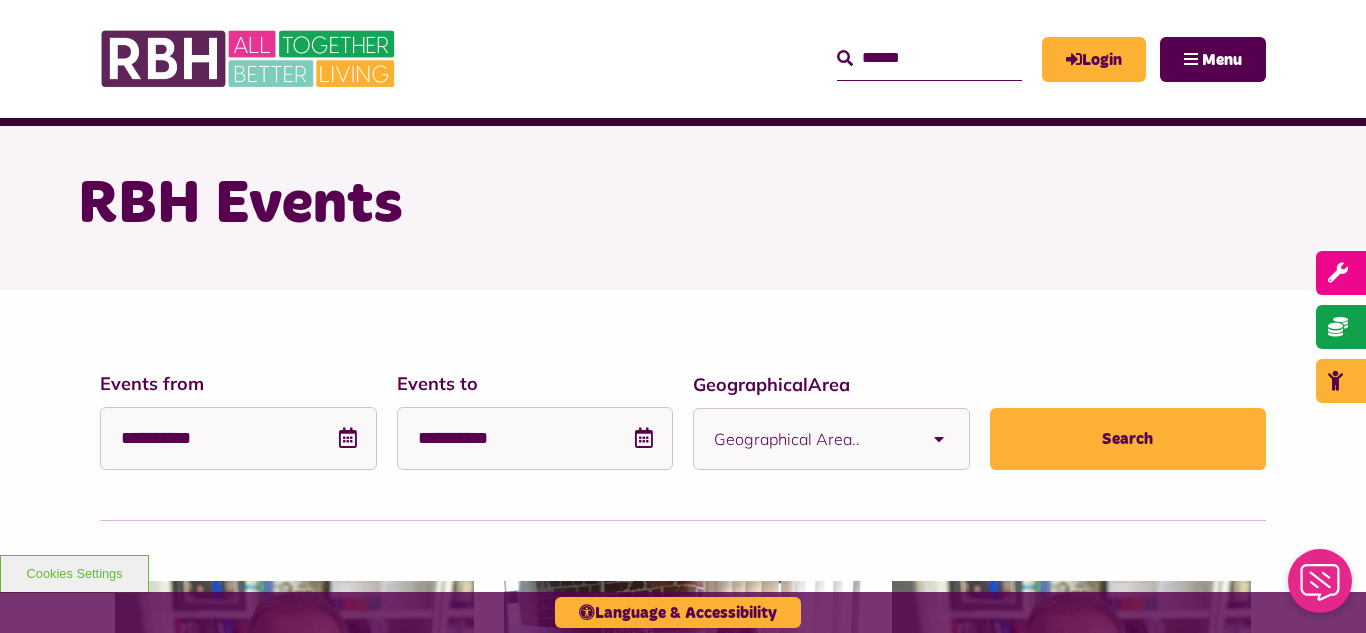 scroll, scrollTop: 40, scrollLeft: 0, axis: vertical 